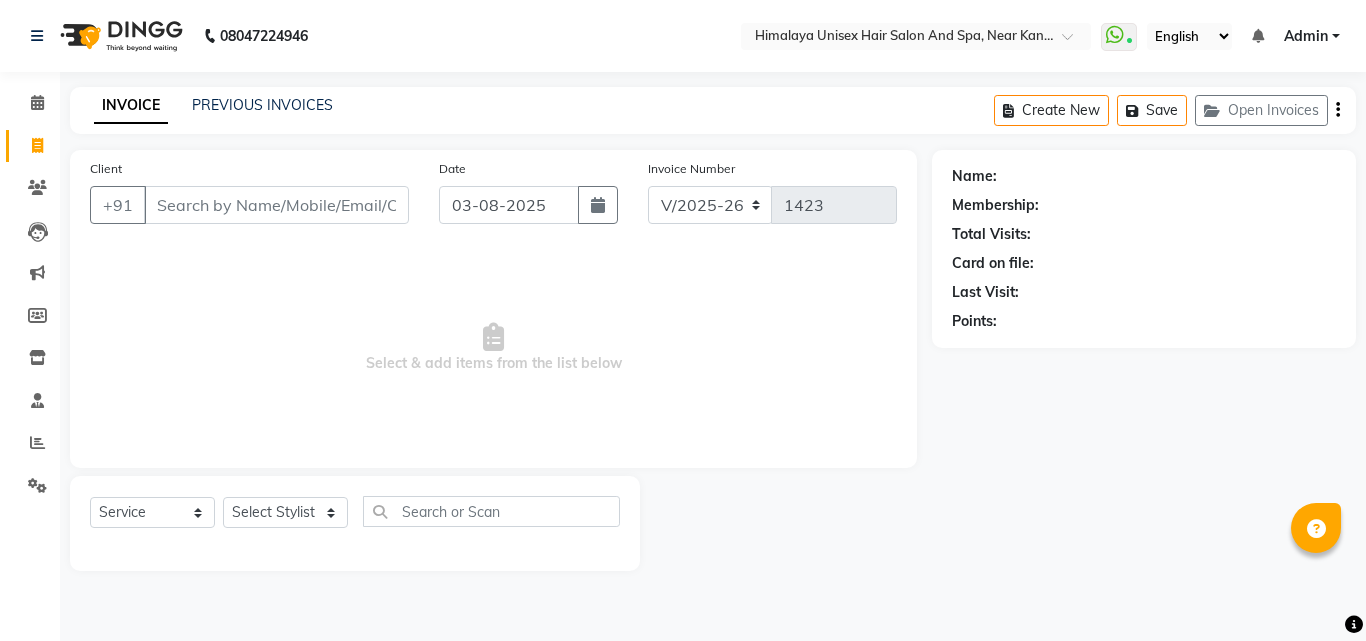 select on "4594" 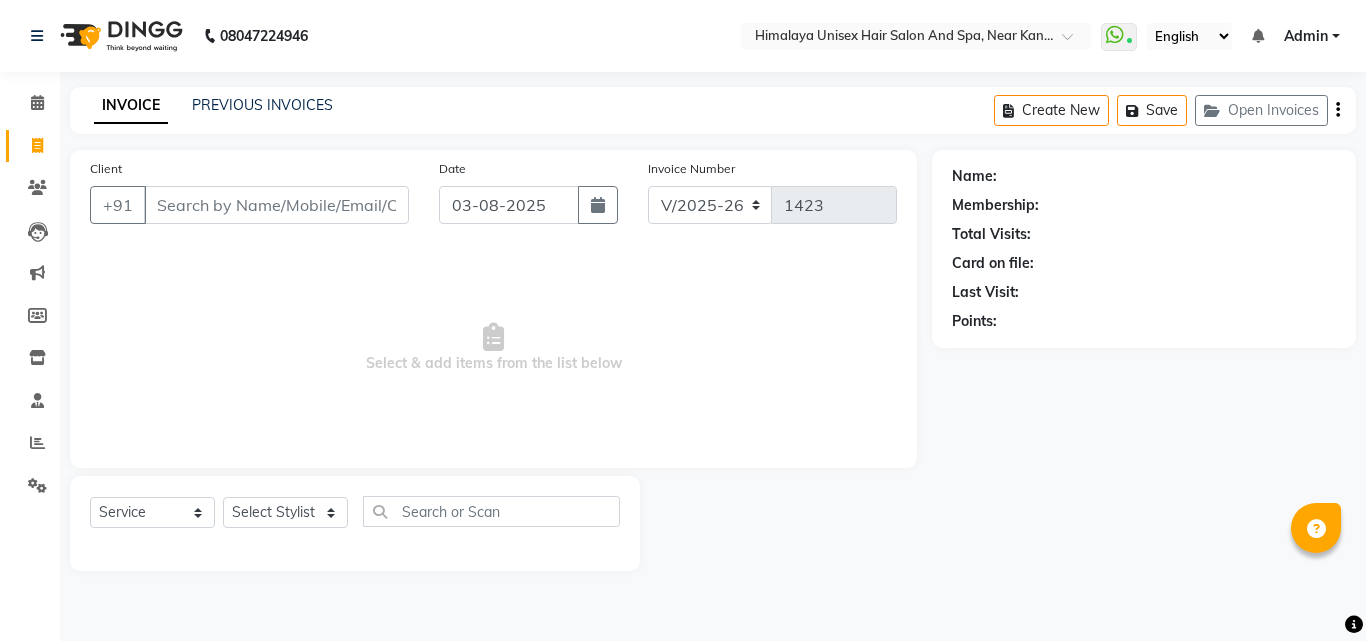 scroll, scrollTop: 0, scrollLeft: 0, axis: both 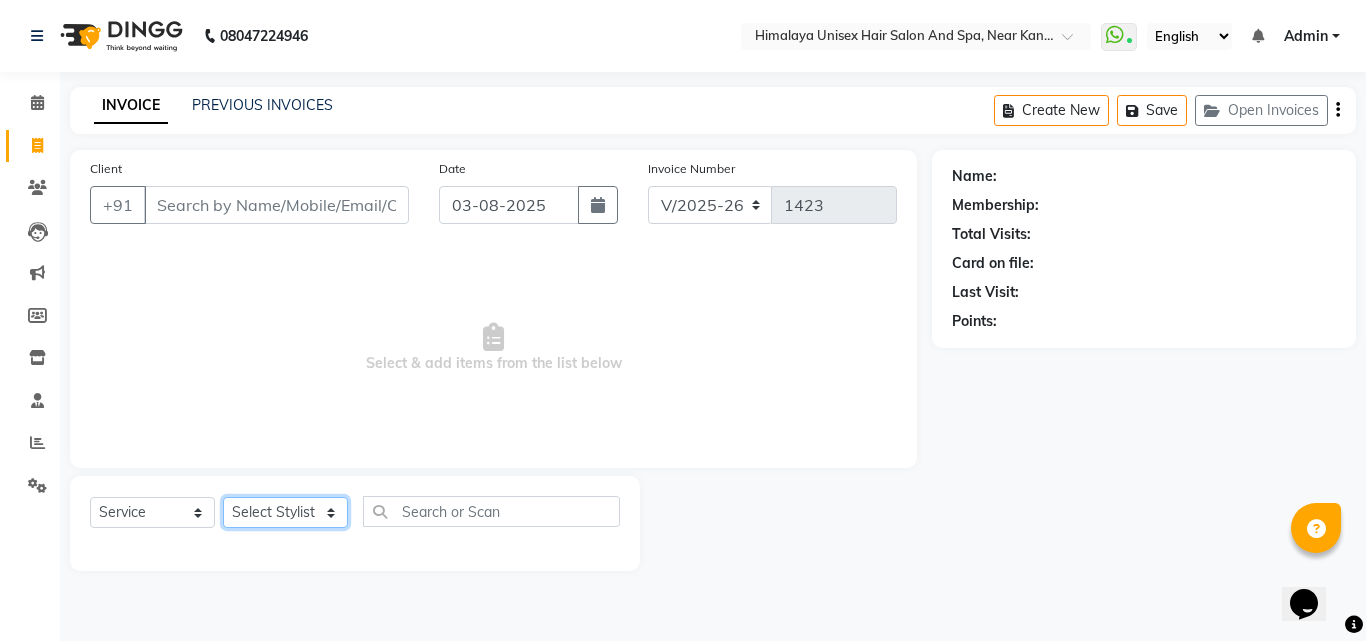 click on "Select Stylist Ashwini Salunkhe Avantika Phase Ganesh  Gosavi Mahesh Sawant nakul tadas prasad kadam Prathamesh Salunkhe sai kashid shubhangi sawant Uday Tate" 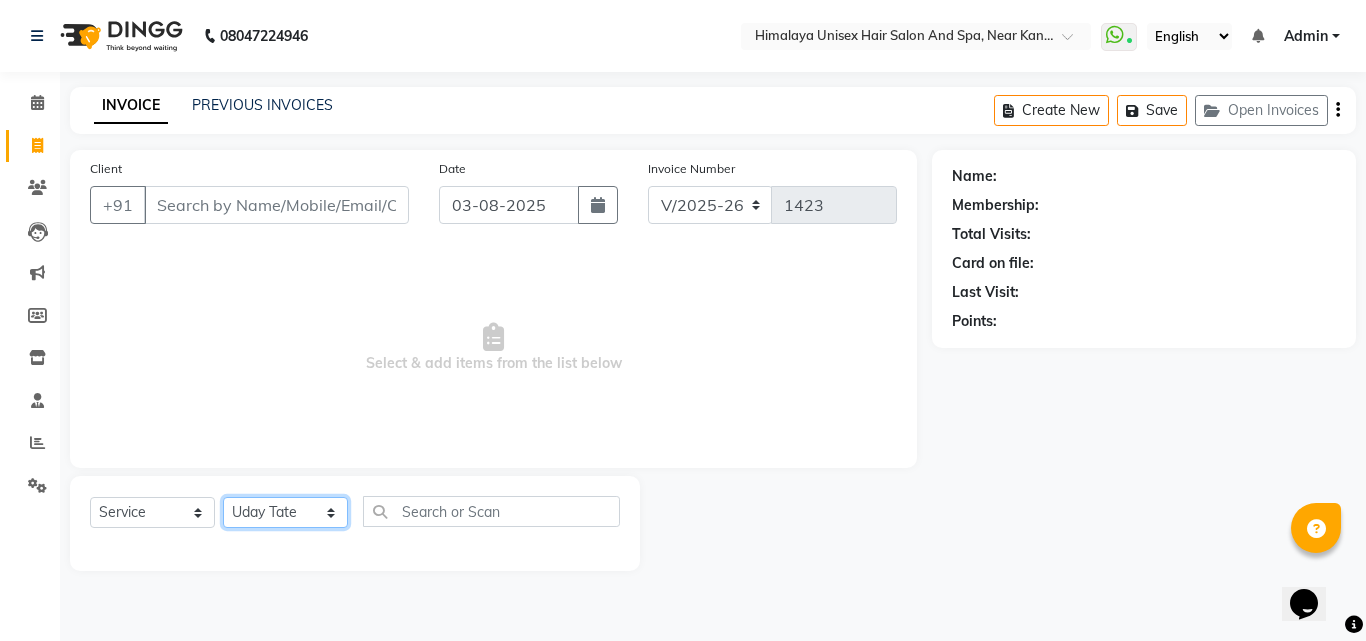 click on "Select Stylist Ashwini Salunkhe Avantika Phase Ganesh  Gosavi Mahesh Sawant nakul tadas prasad kadam Prathamesh Salunkhe sai kashid shubhangi sawant Uday Tate" 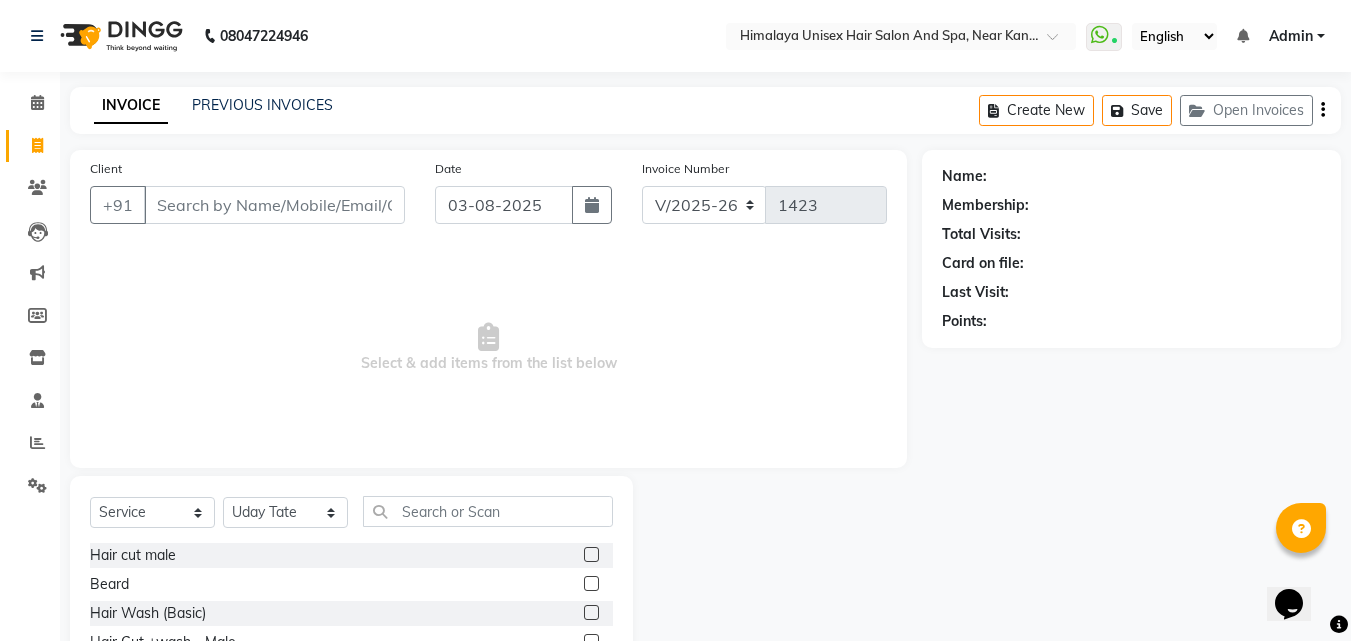 drag, startPoint x: 132, startPoint y: 640, endPoint x: 191, endPoint y: 455, distance: 194.18033 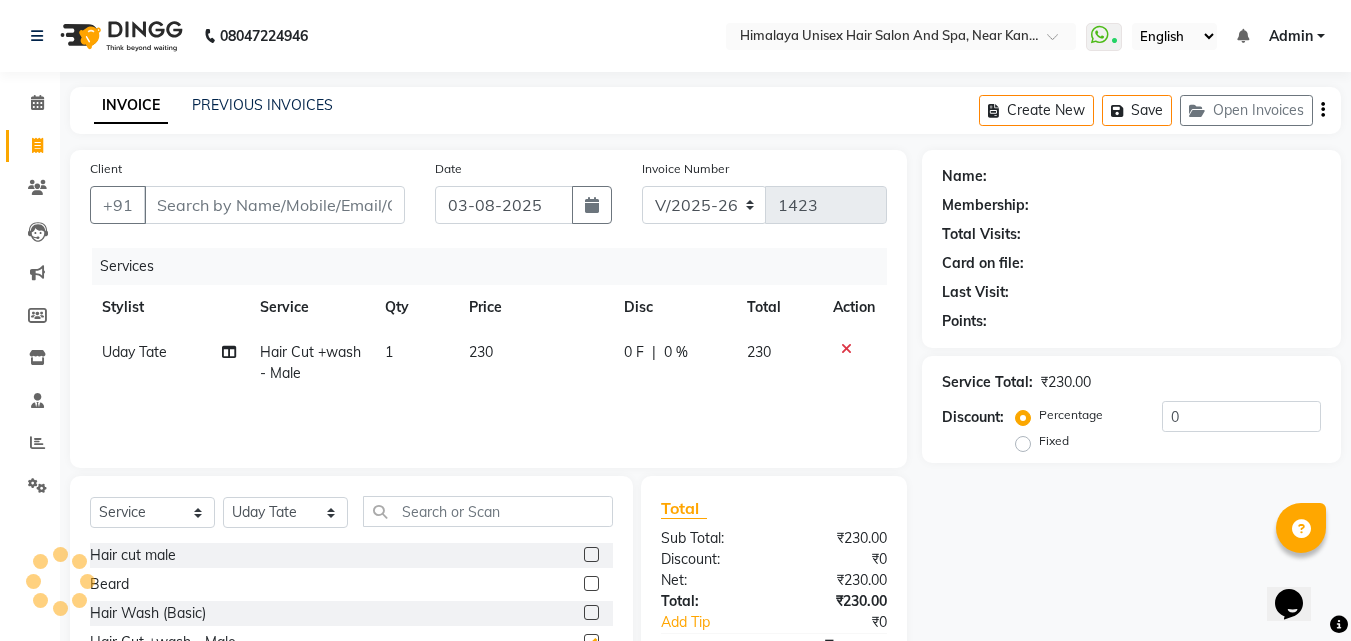 checkbox on "false" 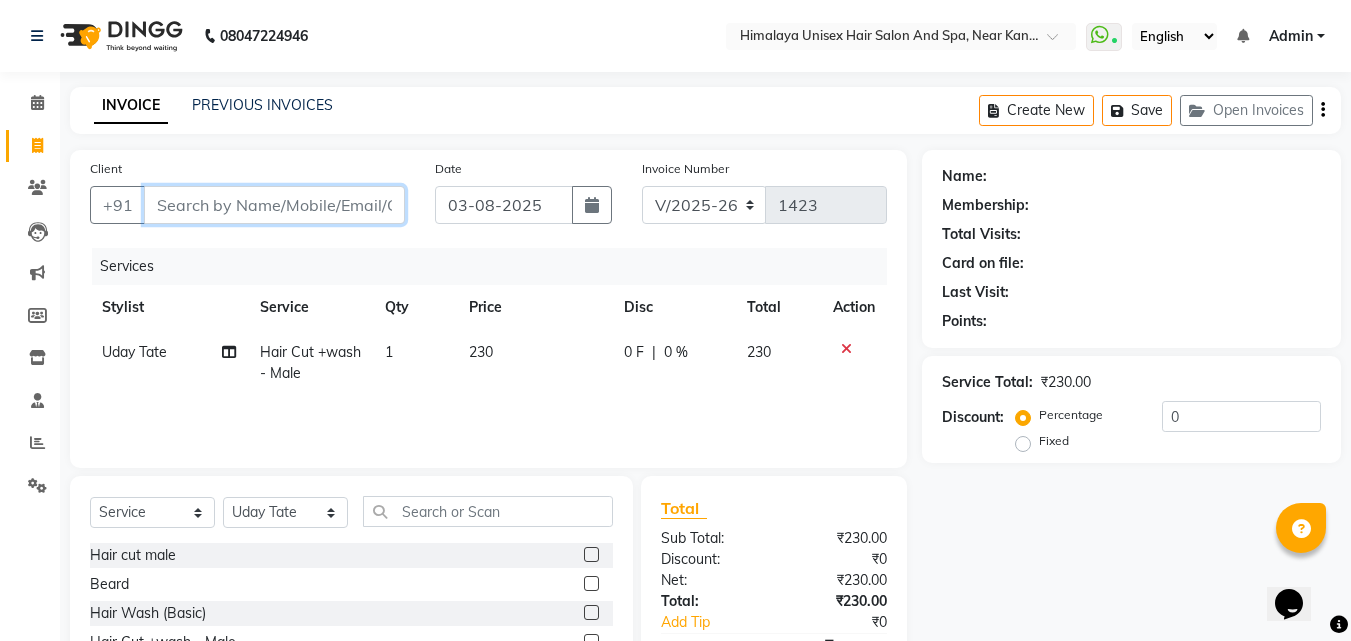 click on "Client" at bounding box center (274, 205) 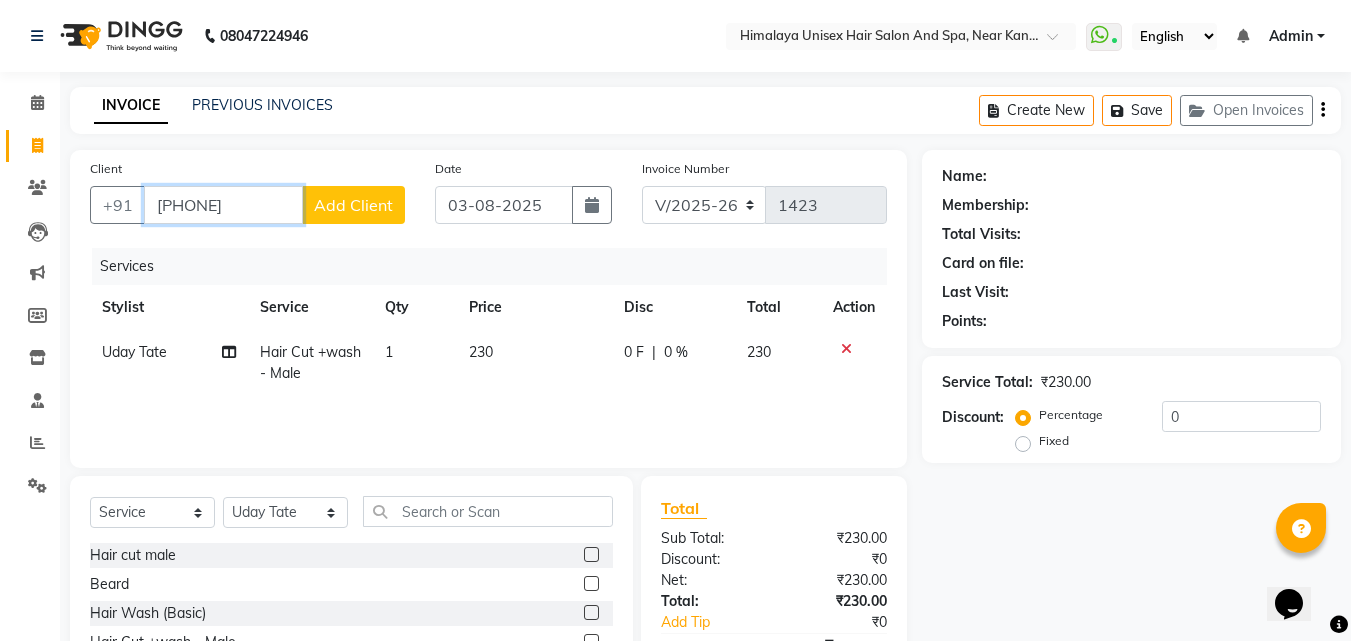 type on "[PHONE]" 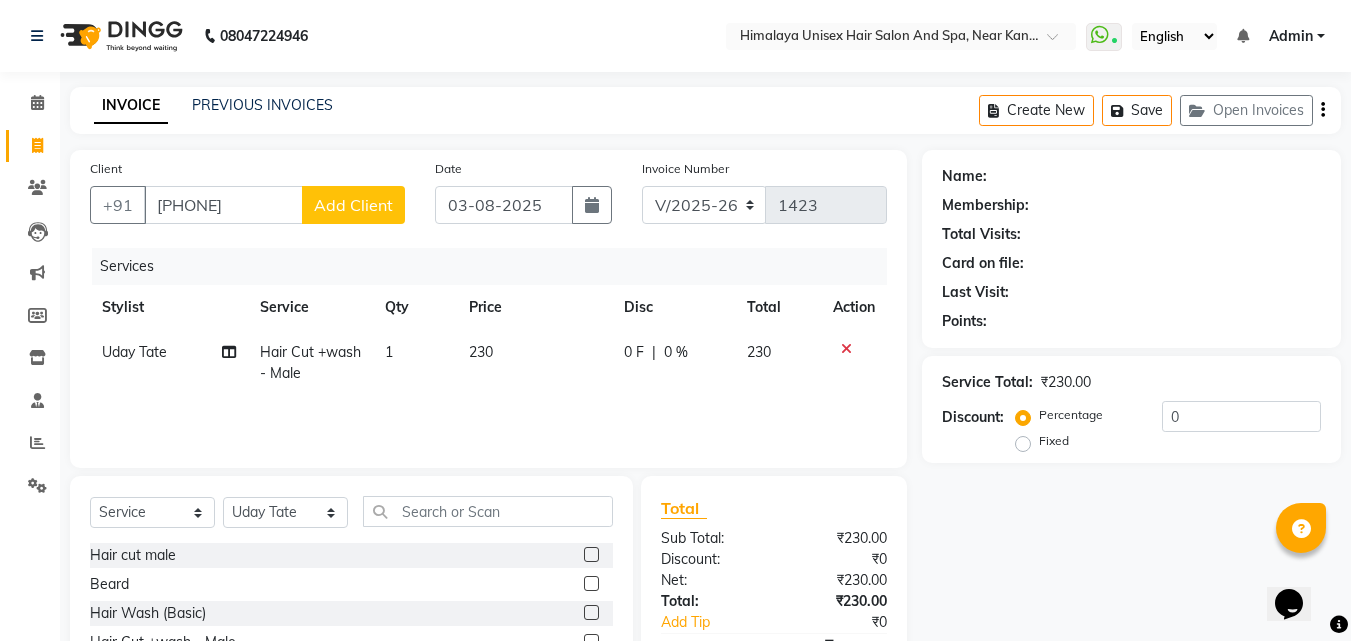 click on "Add Client" 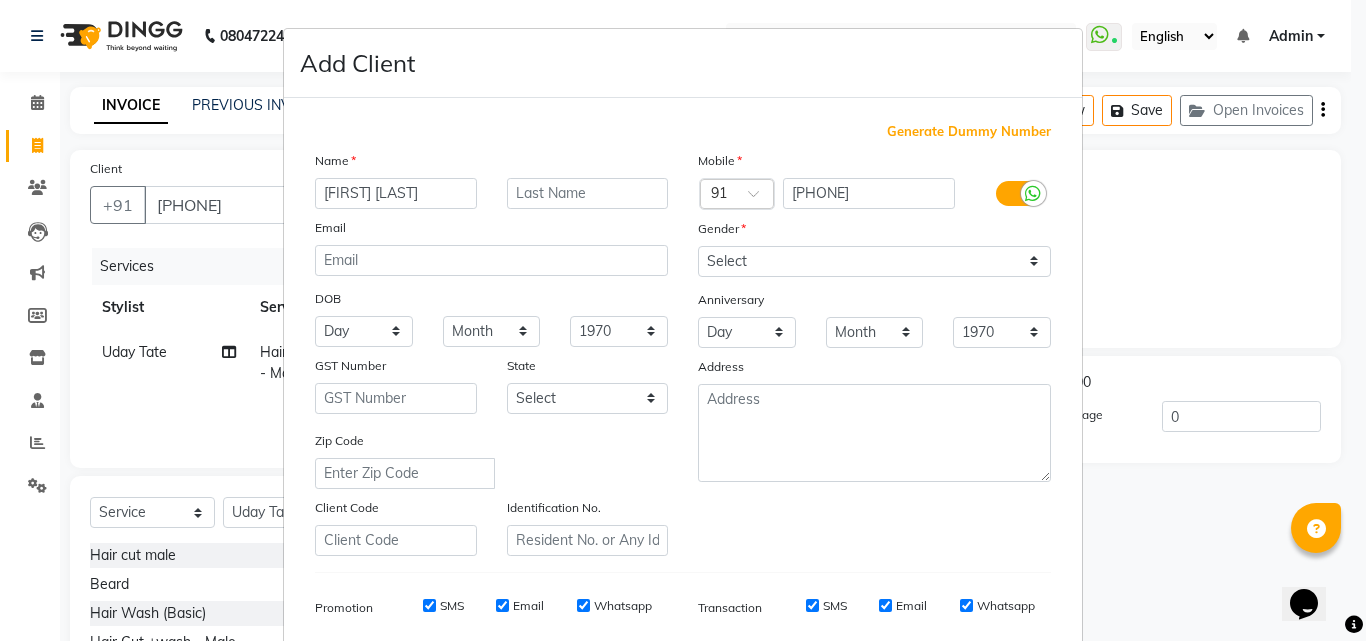type on "[FIRST] [LAST]" 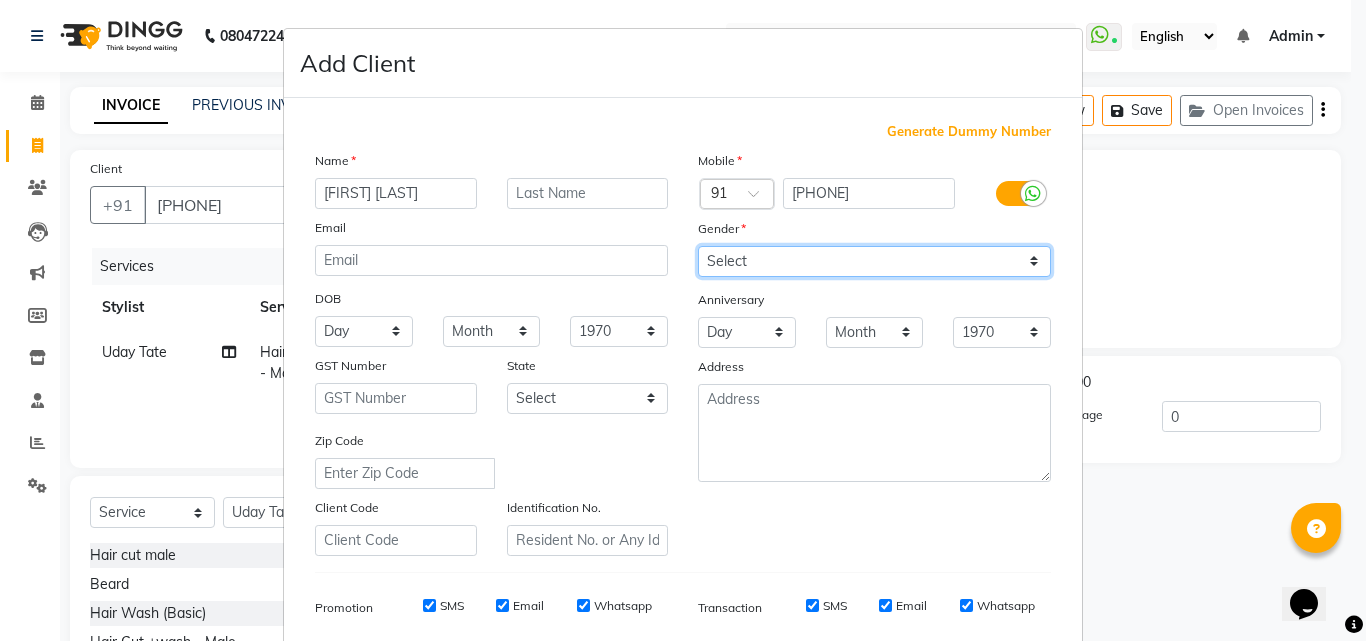 click on "Select Male Female Other Prefer Not To Say" at bounding box center (874, 261) 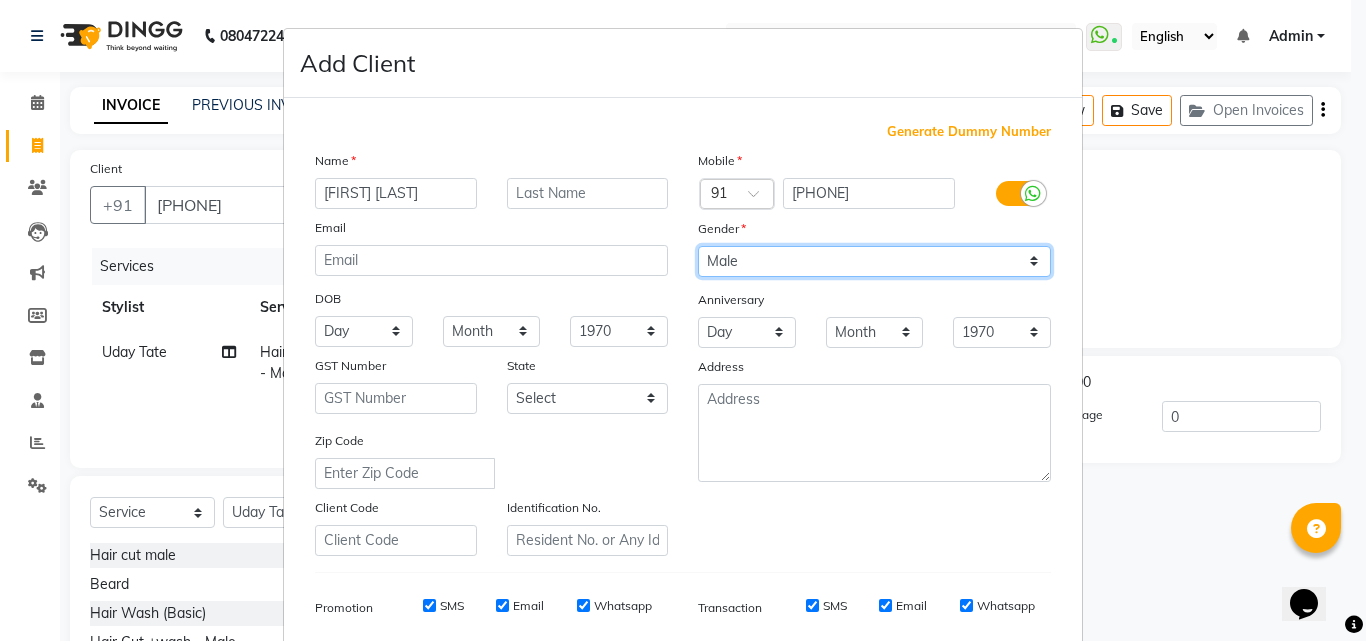 click on "Select Male Female Other Prefer Not To Say" at bounding box center [874, 261] 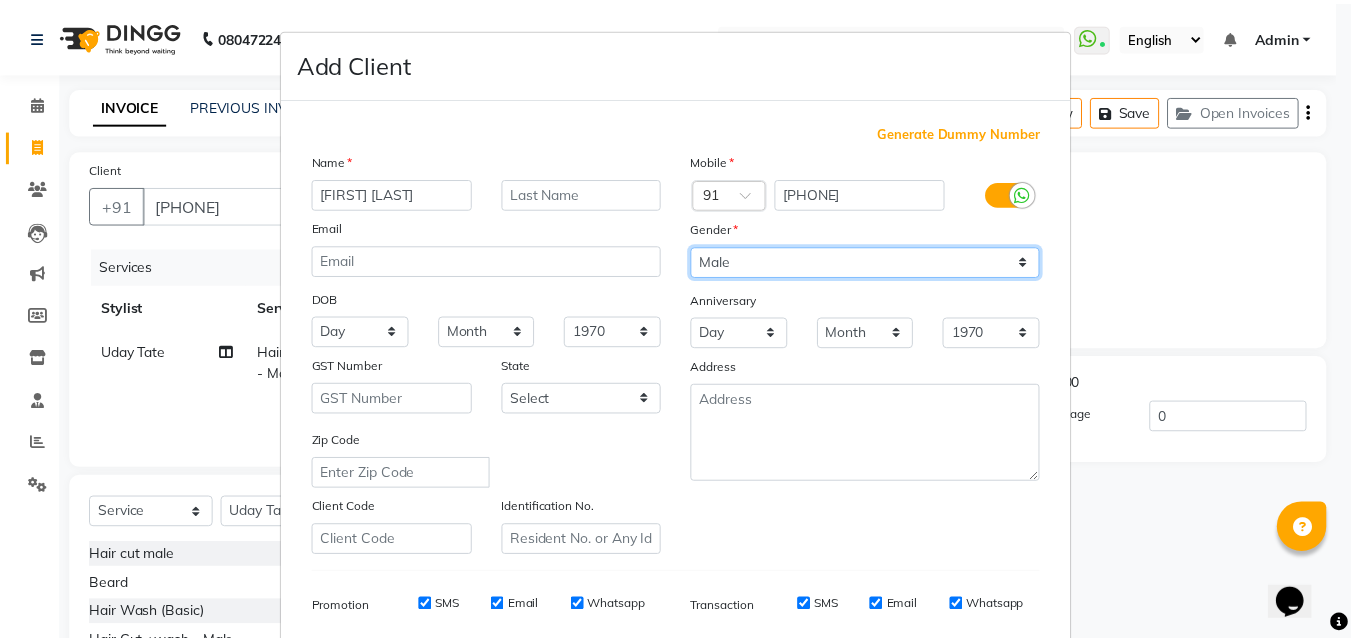 scroll, scrollTop: 282, scrollLeft: 0, axis: vertical 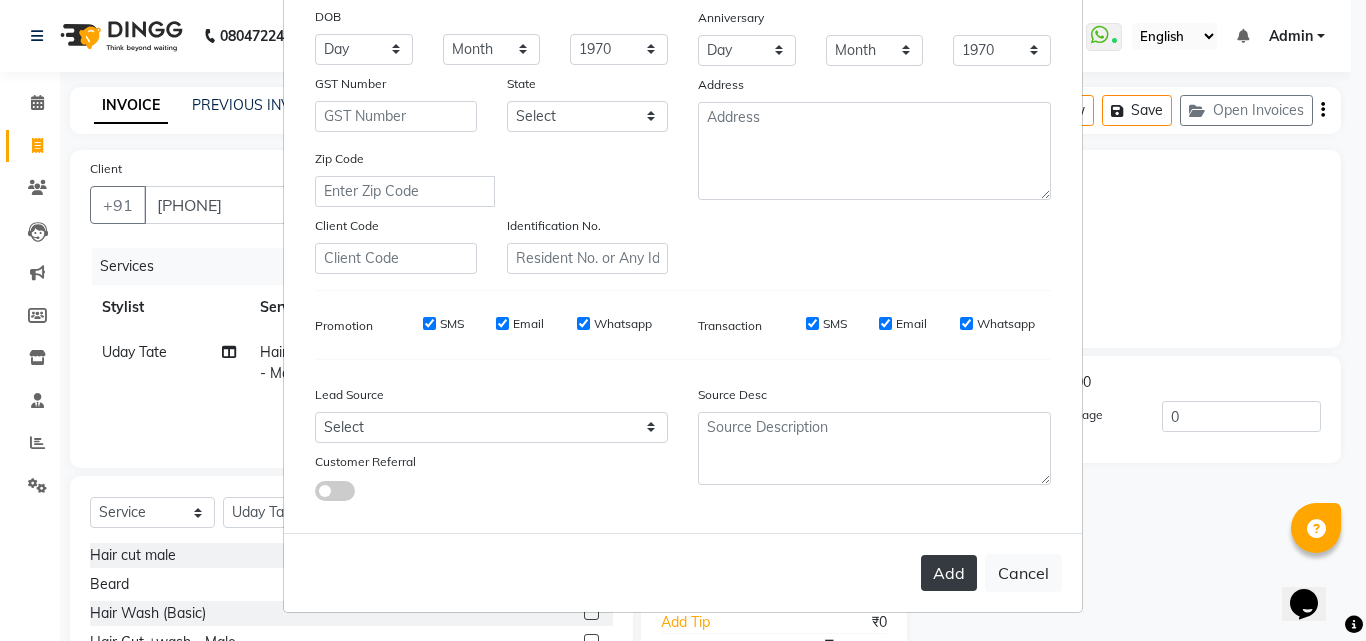 click on "Add" at bounding box center [949, 573] 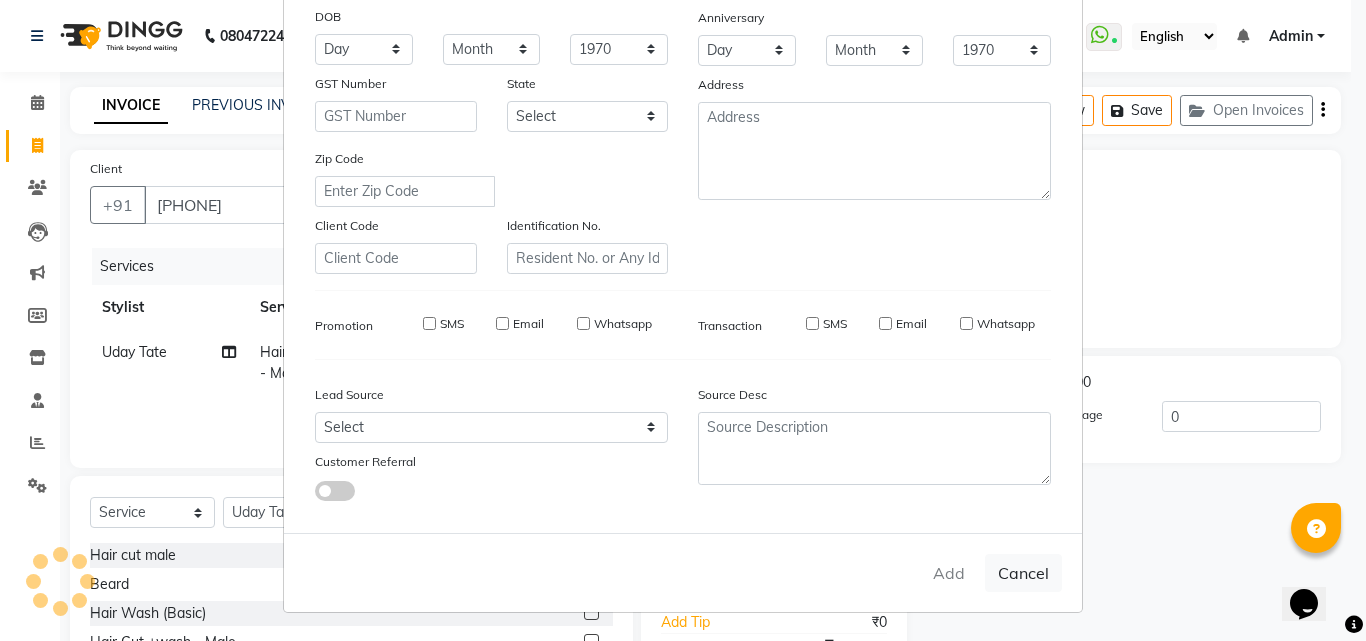 type 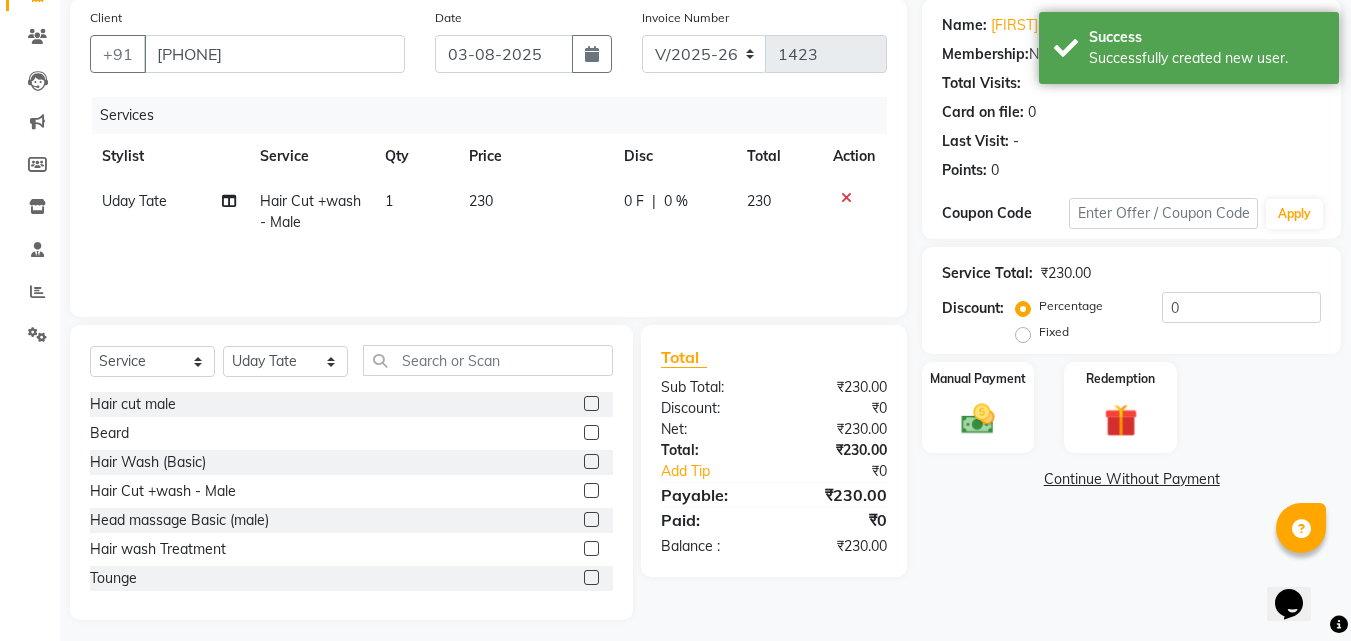scroll, scrollTop: 160, scrollLeft: 0, axis: vertical 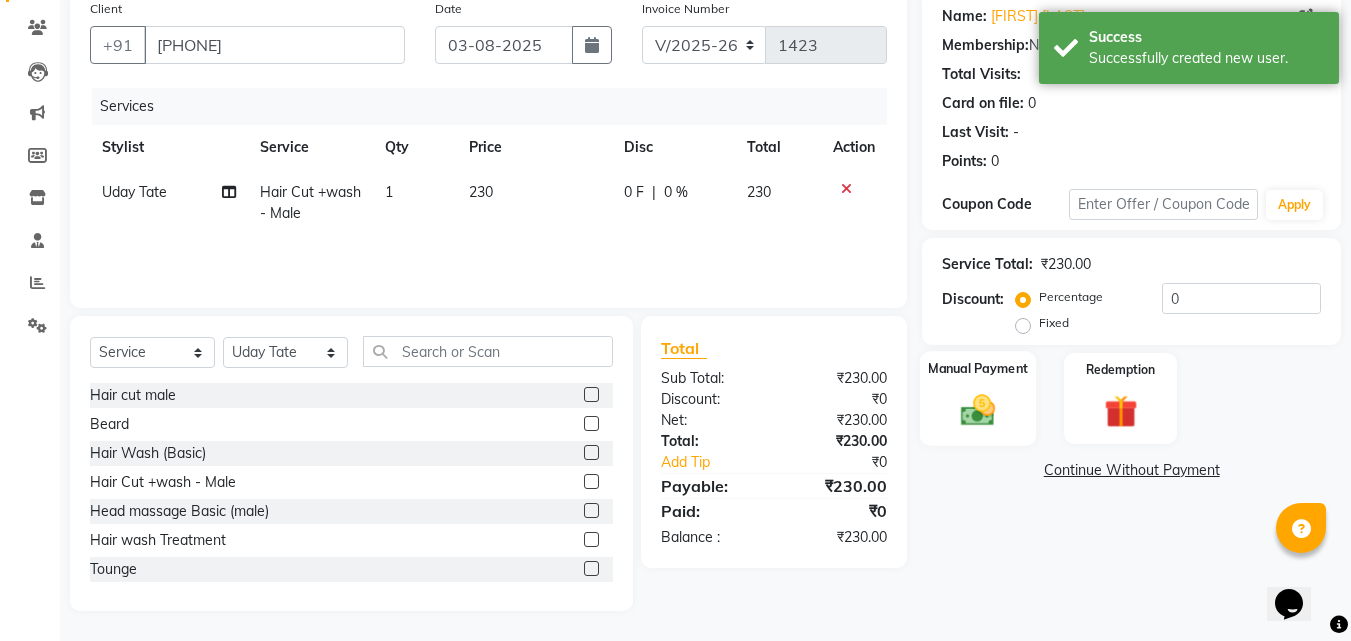click 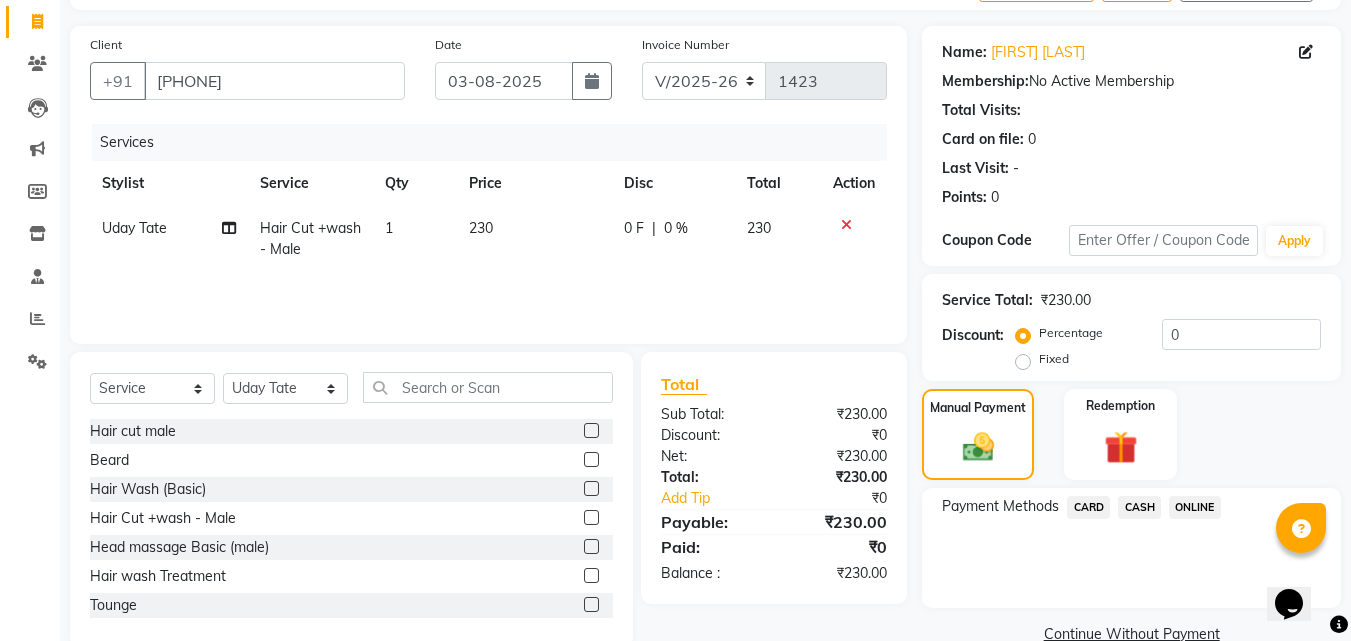 scroll, scrollTop: 162, scrollLeft: 0, axis: vertical 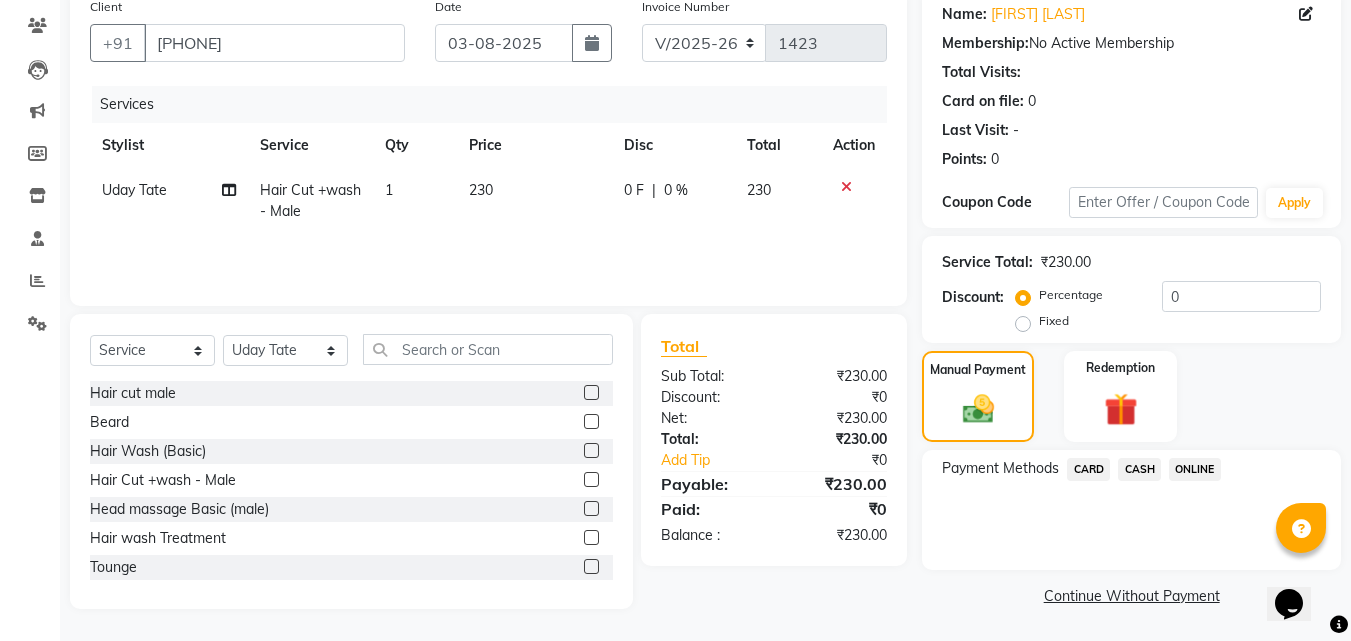 click on "CASH" 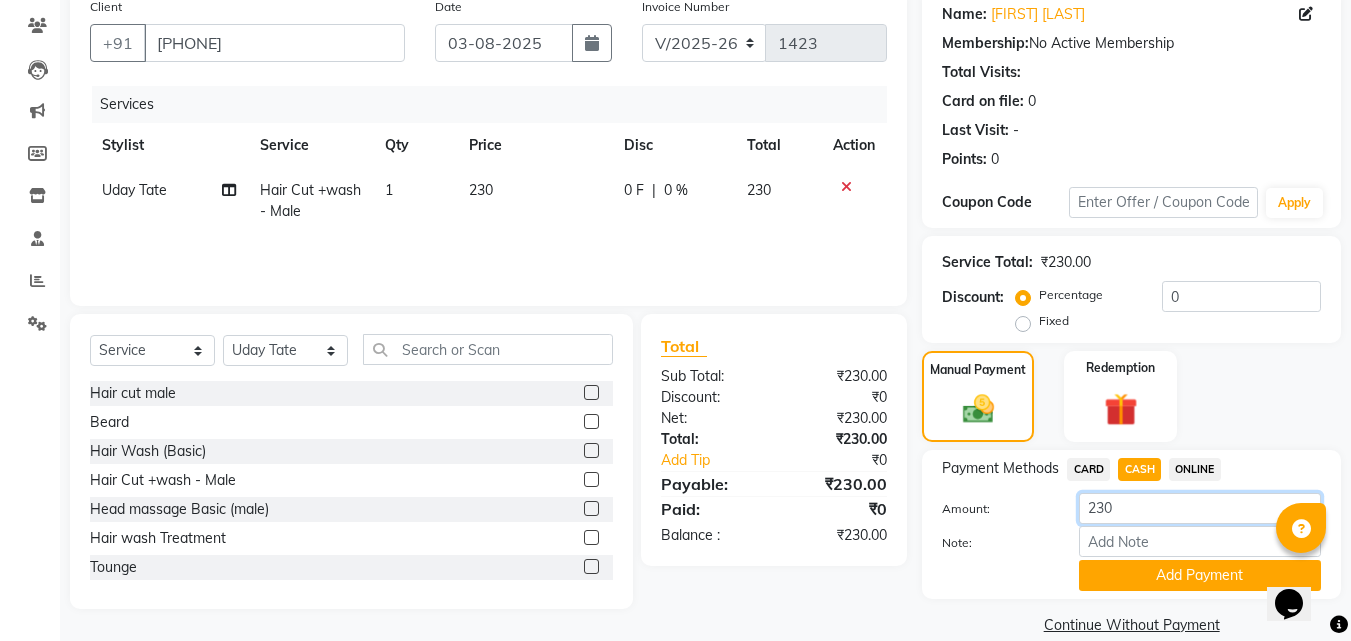 click on "230" 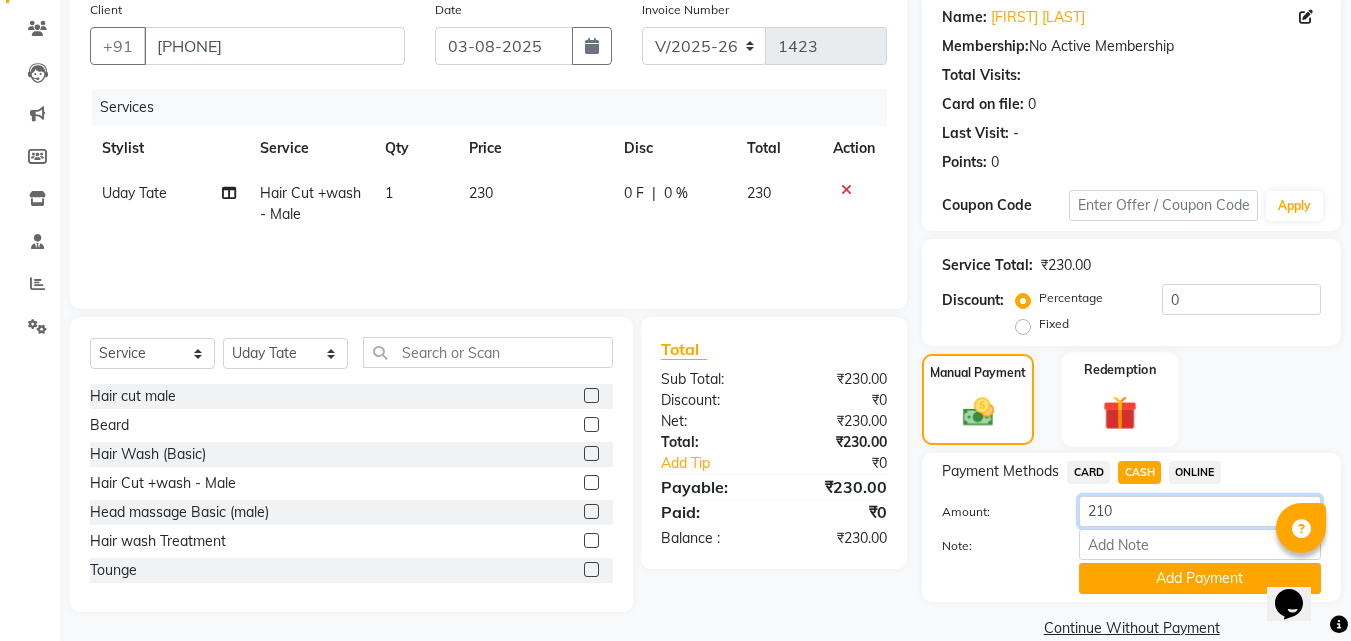 scroll, scrollTop: 191, scrollLeft: 0, axis: vertical 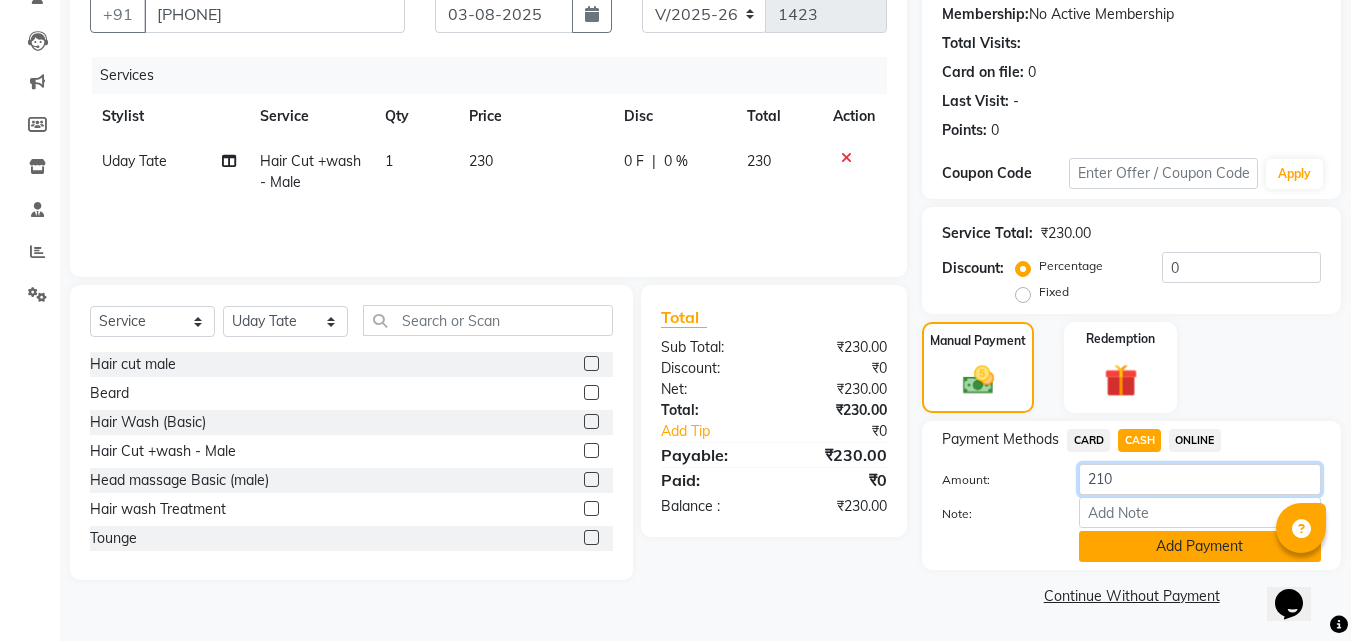 type on "210" 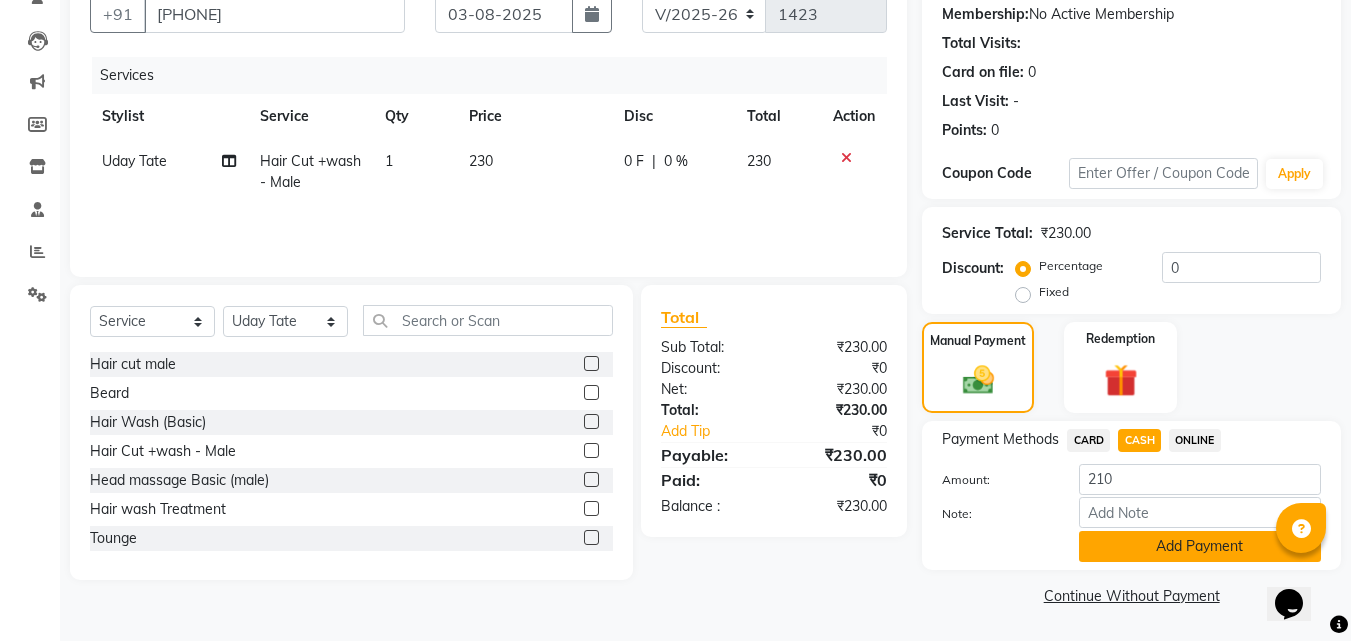 click on "Add Payment" 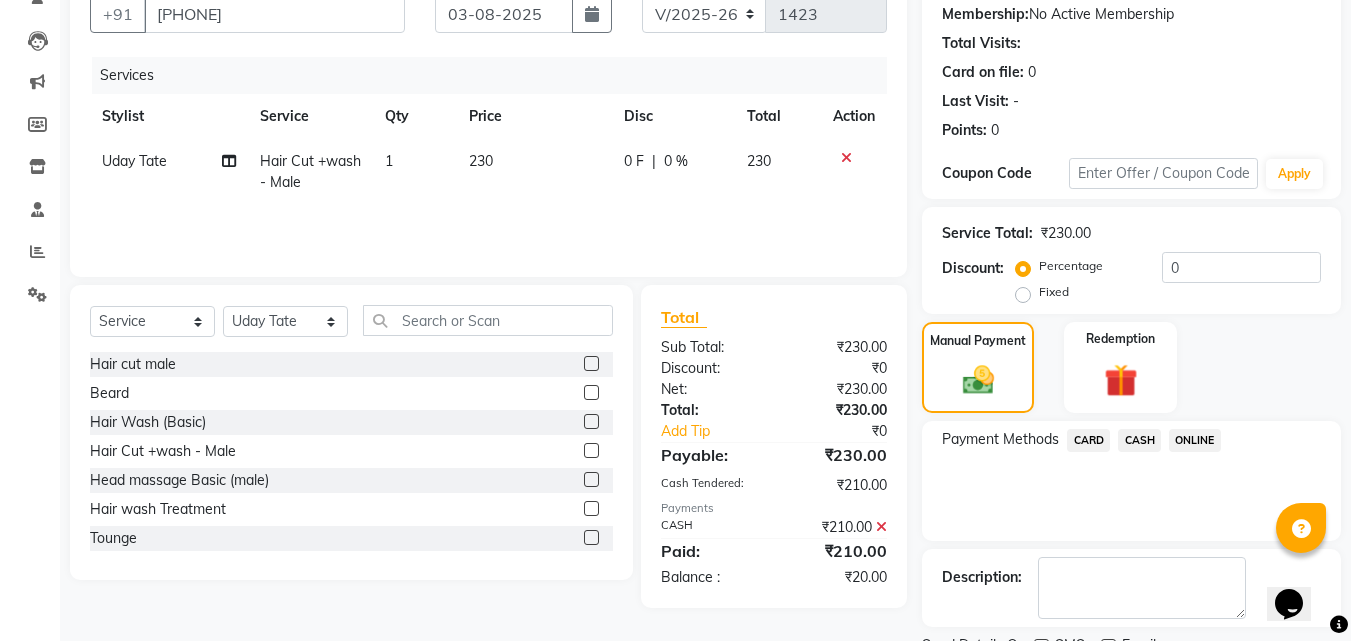 click on "ONLINE" 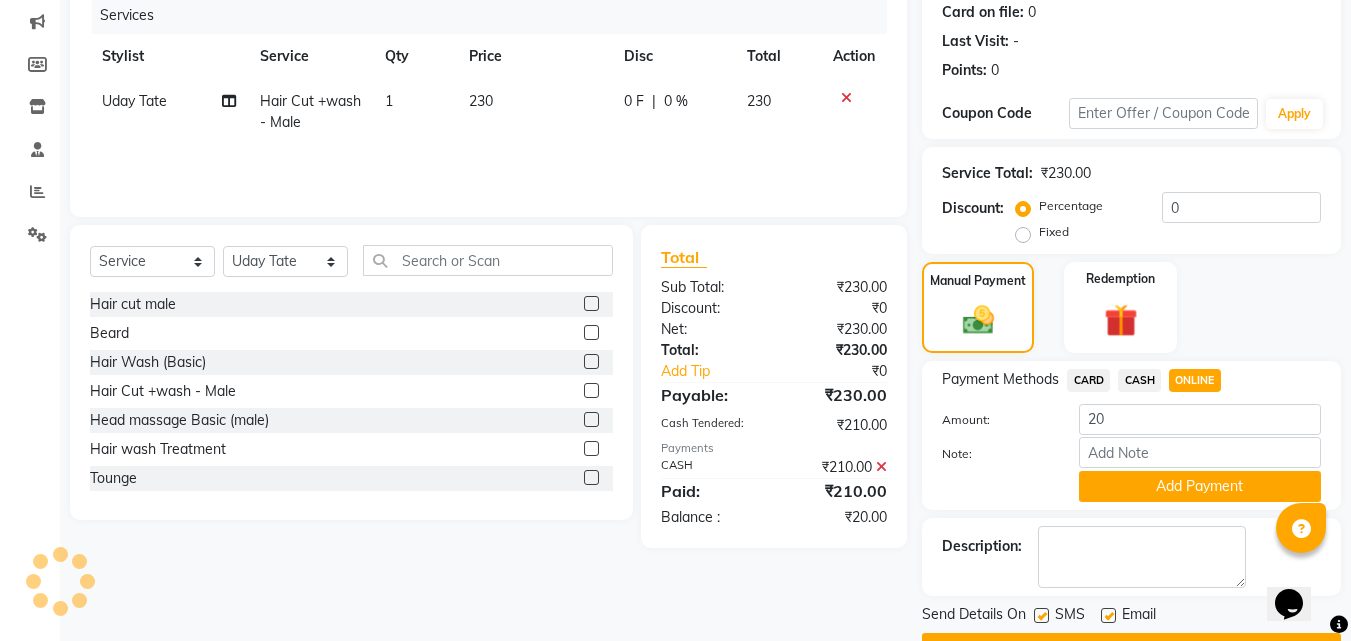 scroll, scrollTop: 304, scrollLeft: 0, axis: vertical 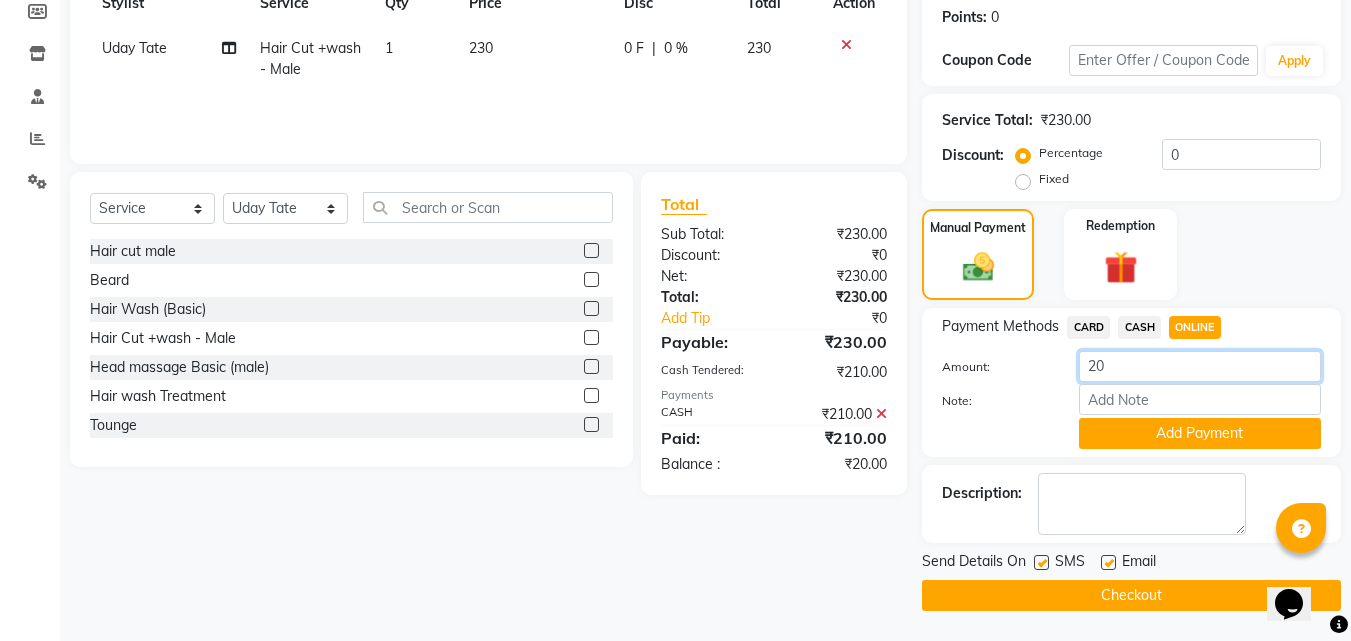 click on "20" 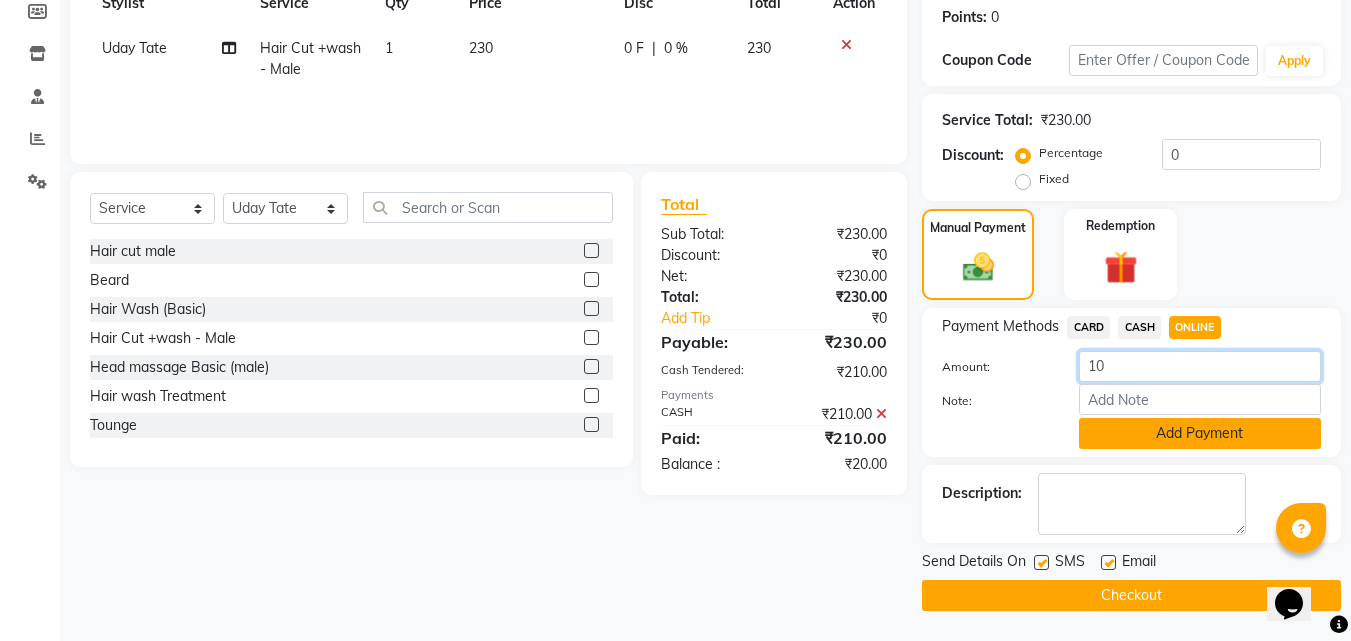 type on "10" 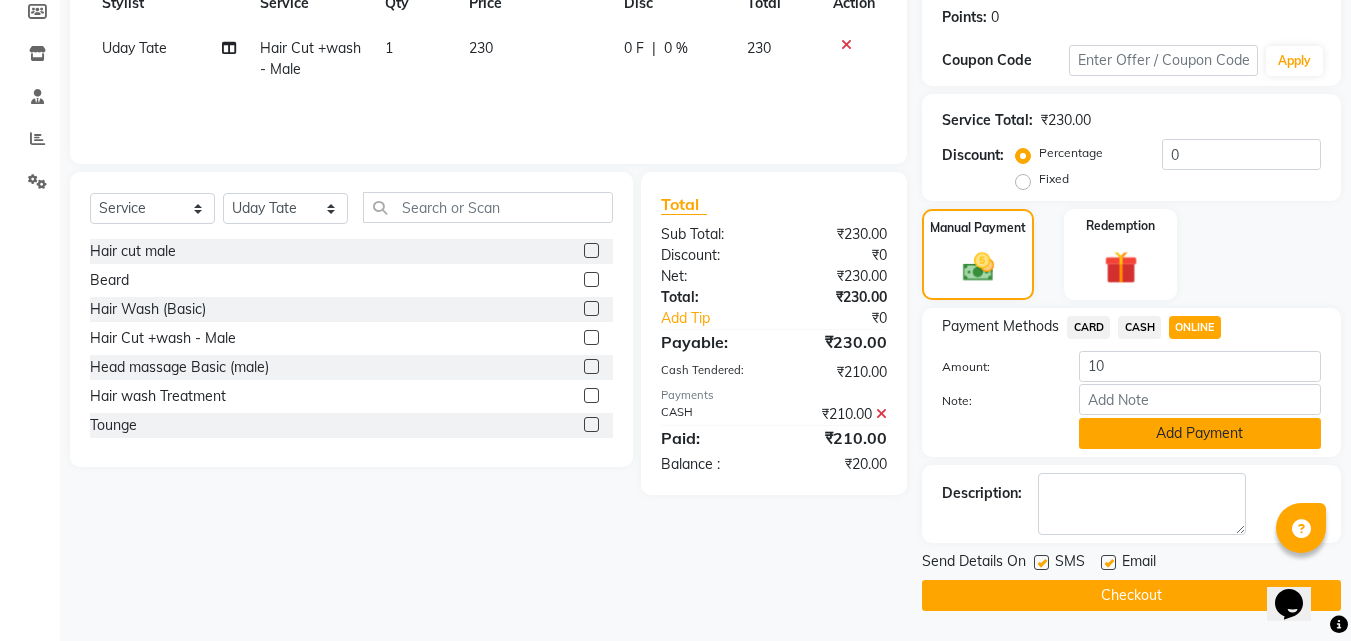 click on "Add Payment" 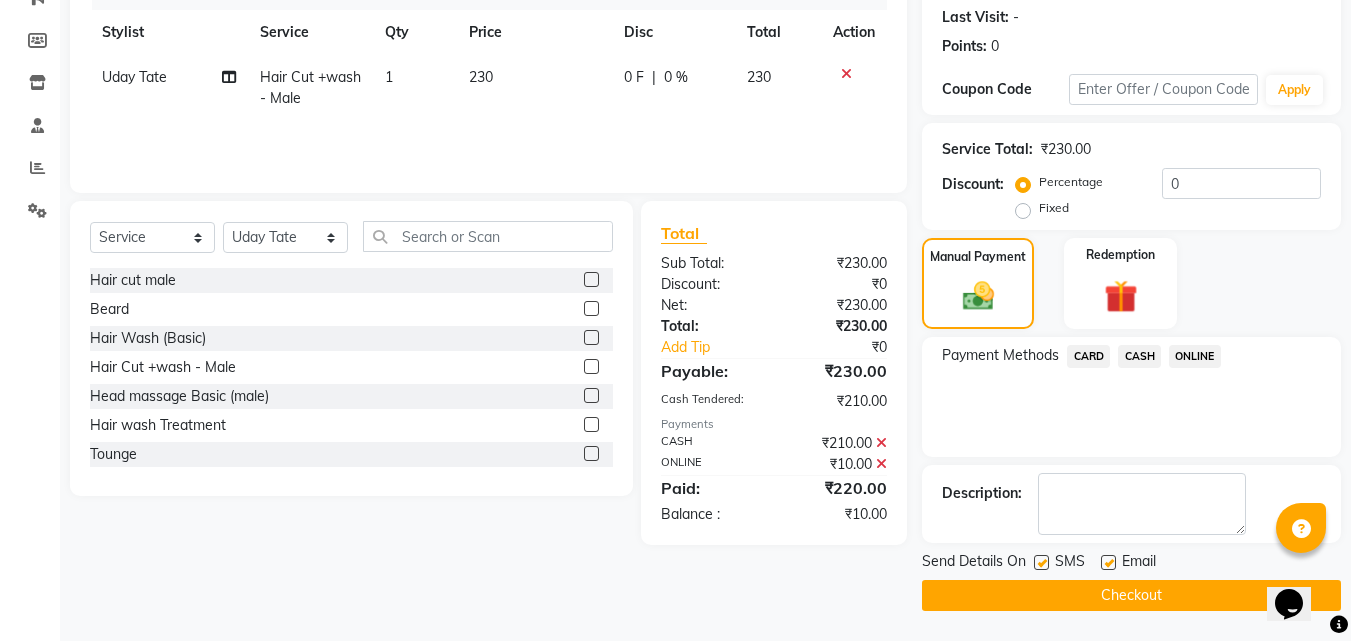 click on "Checkout" 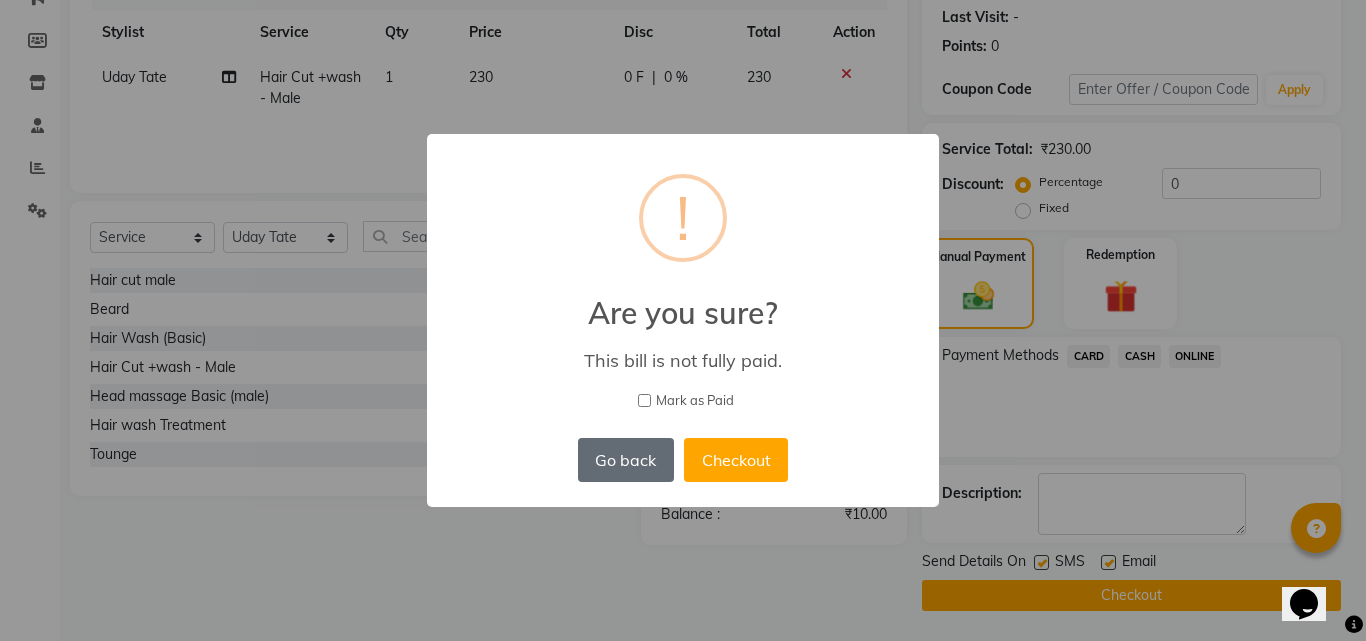 click on "Go back" at bounding box center [626, 460] 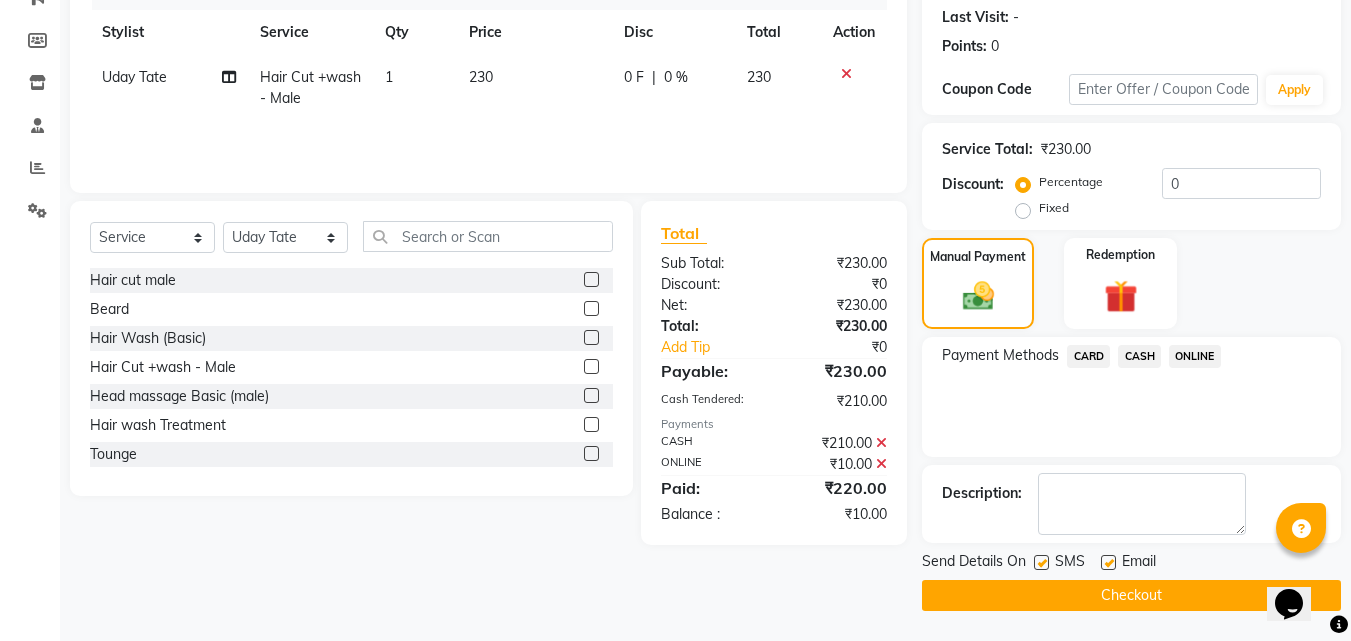 click on "Checkout" 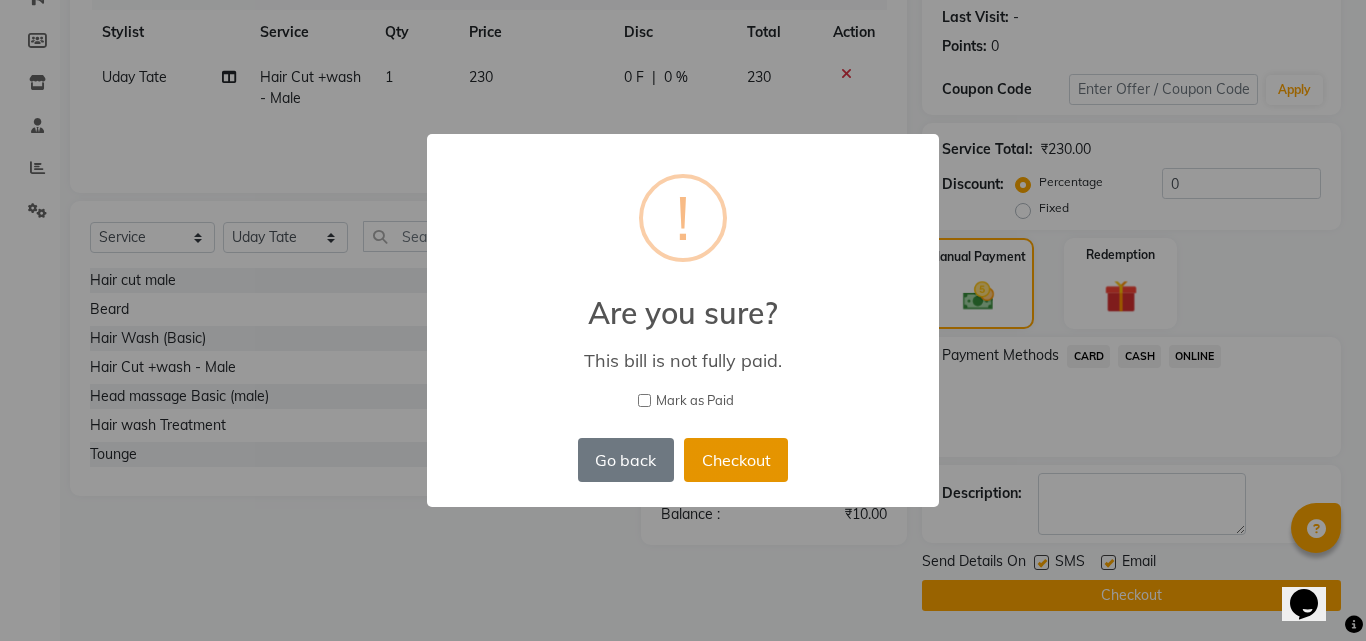 click on "Checkout" at bounding box center (736, 460) 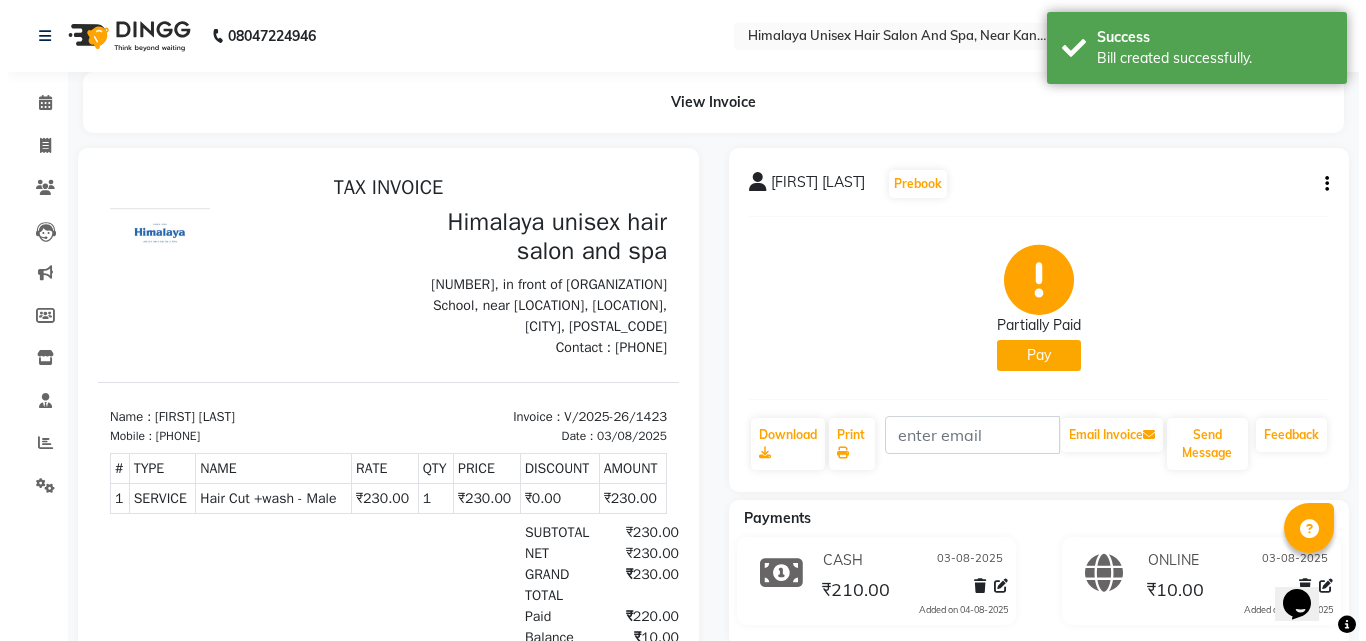 scroll, scrollTop: 0, scrollLeft: 0, axis: both 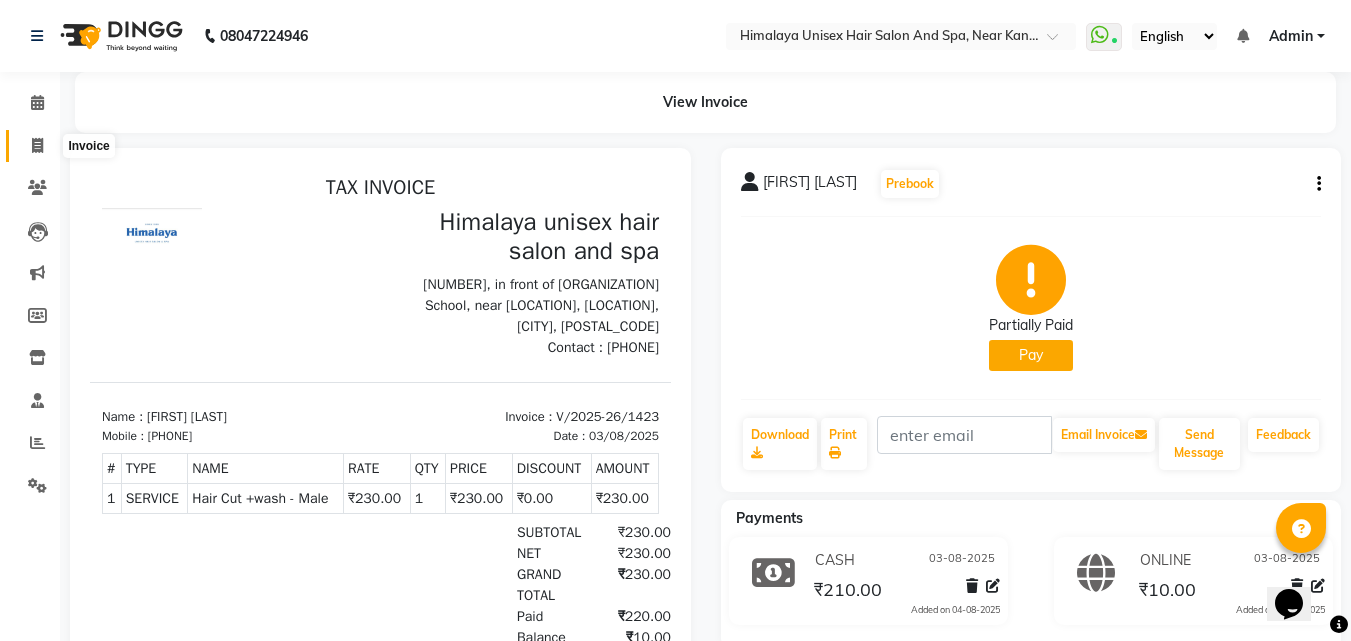 click 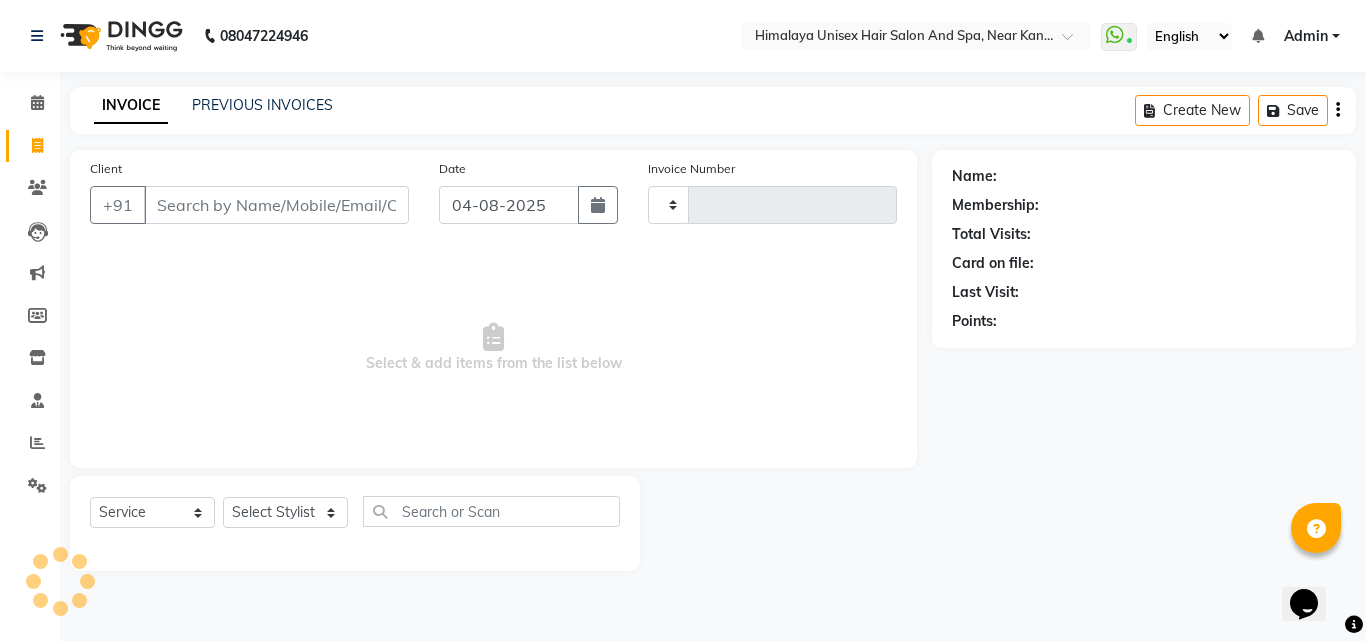 type on "1424" 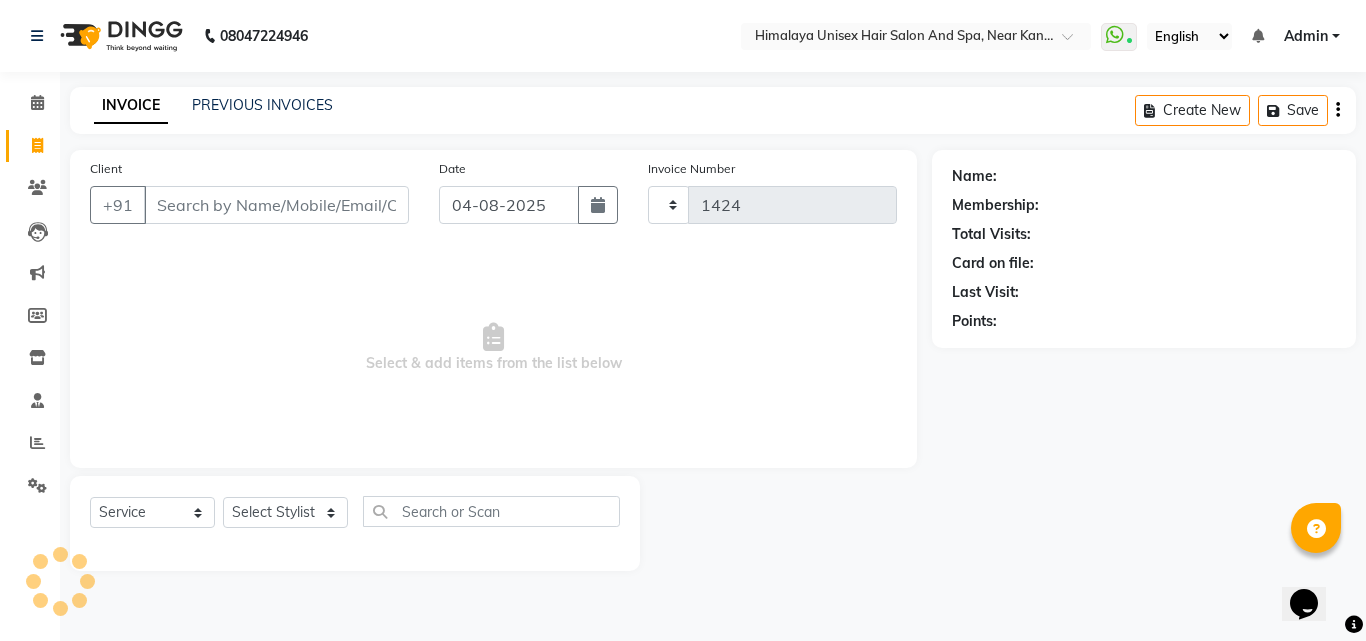 select on "4594" 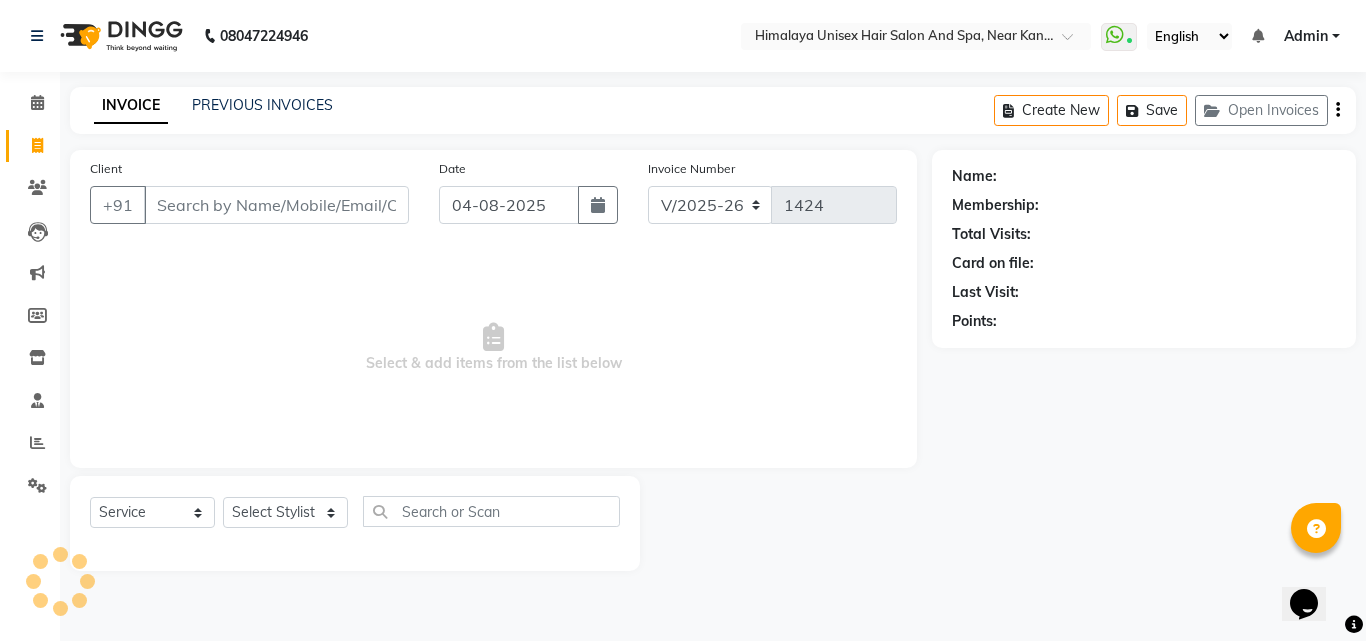 click on "Client" at bounding box center (276, 205) 